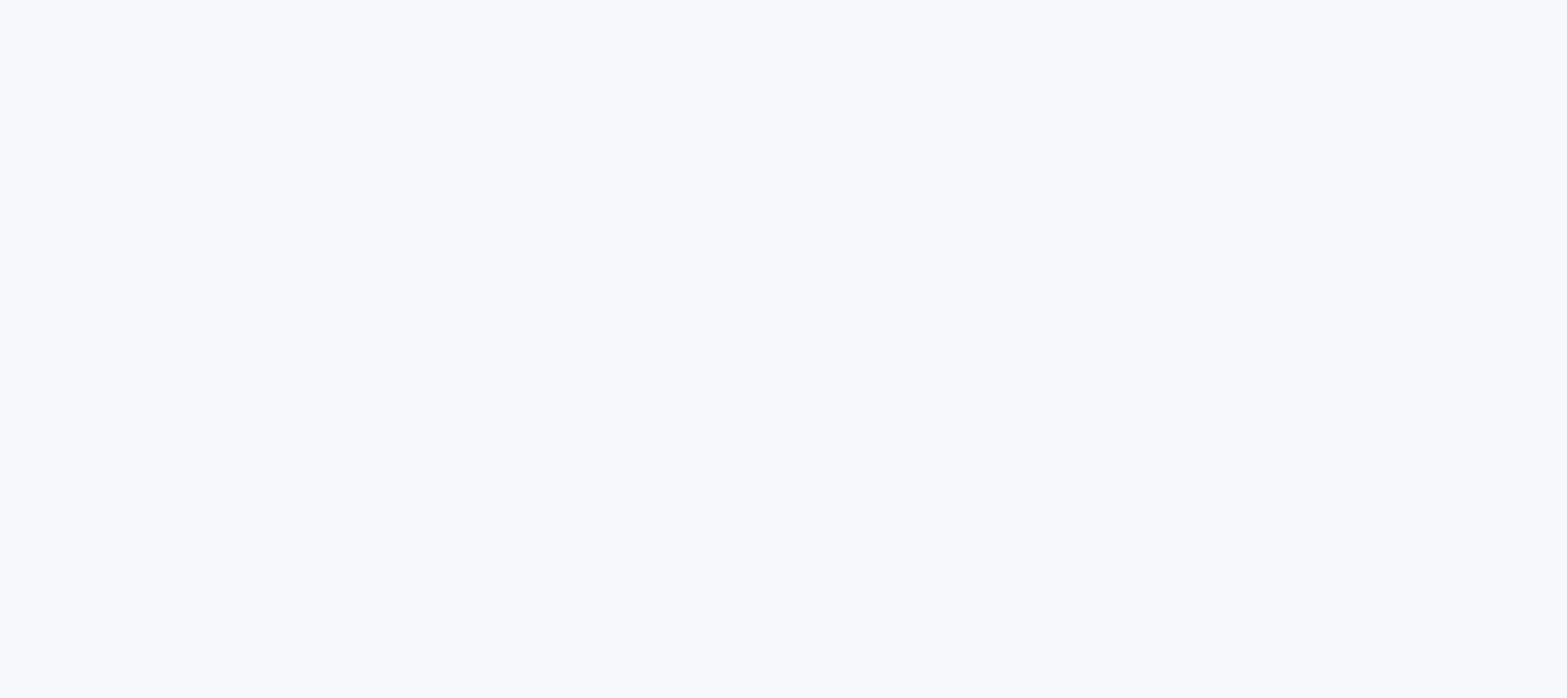 scroll, scrollTop: 0, scrollLeft: 0, axis: both 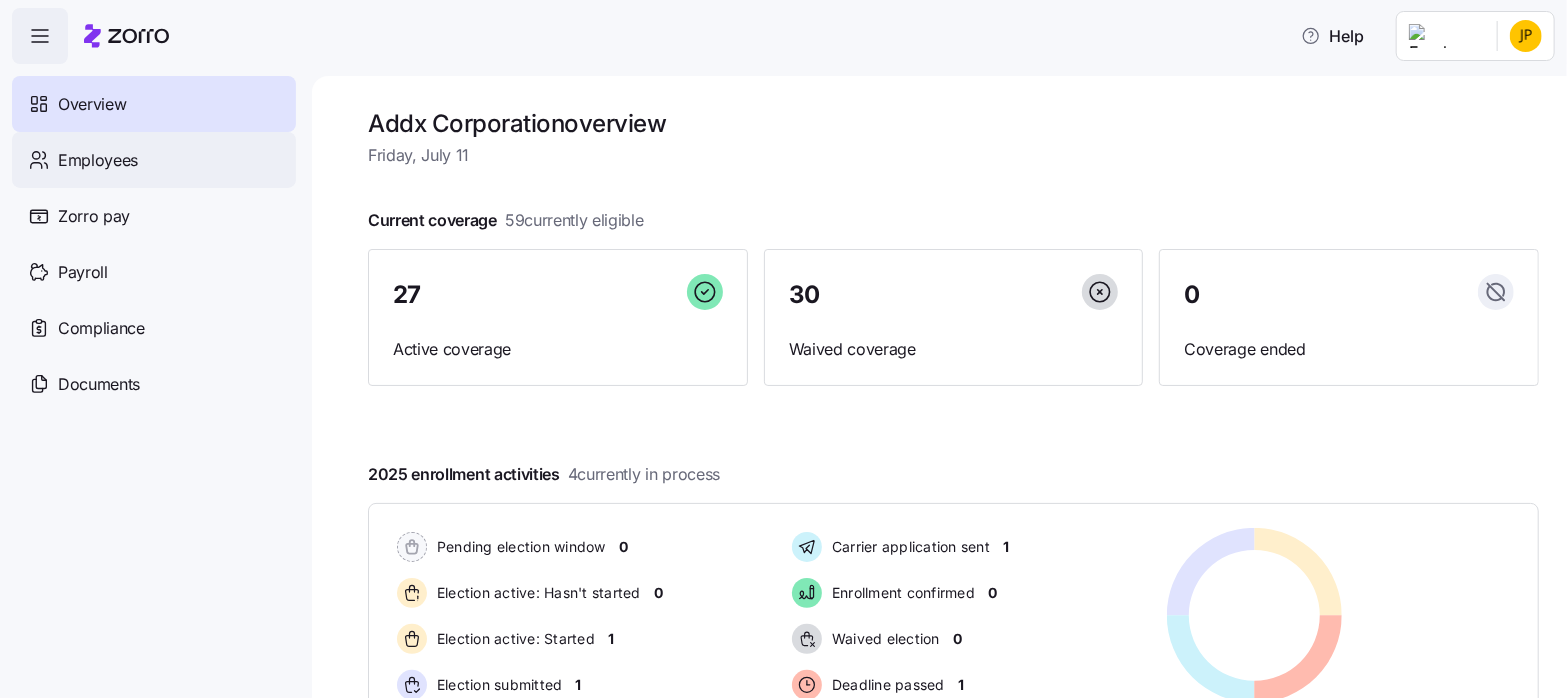 click on "Employees" at bounding box center [98, 160] 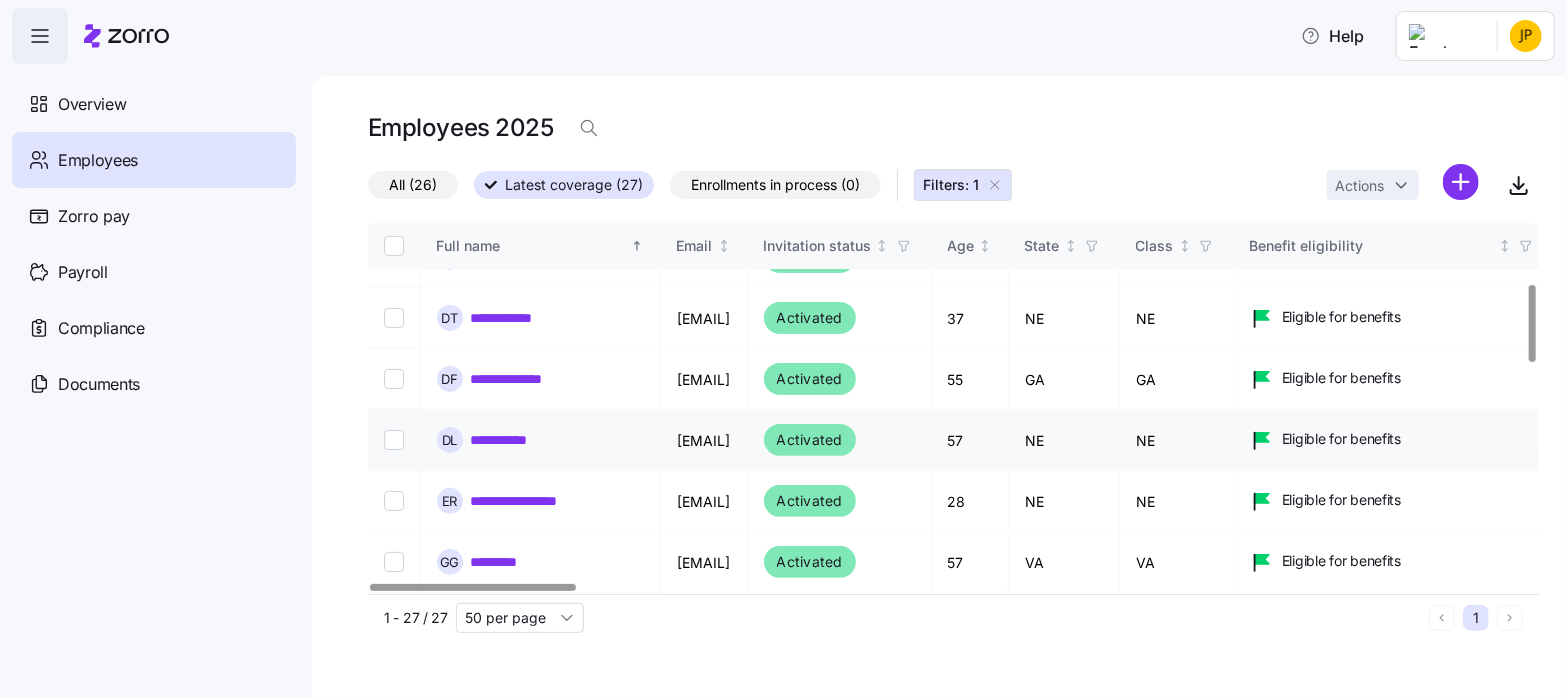 scroll, scrollTop: 305, scrollLeft: 0, axis: vertical 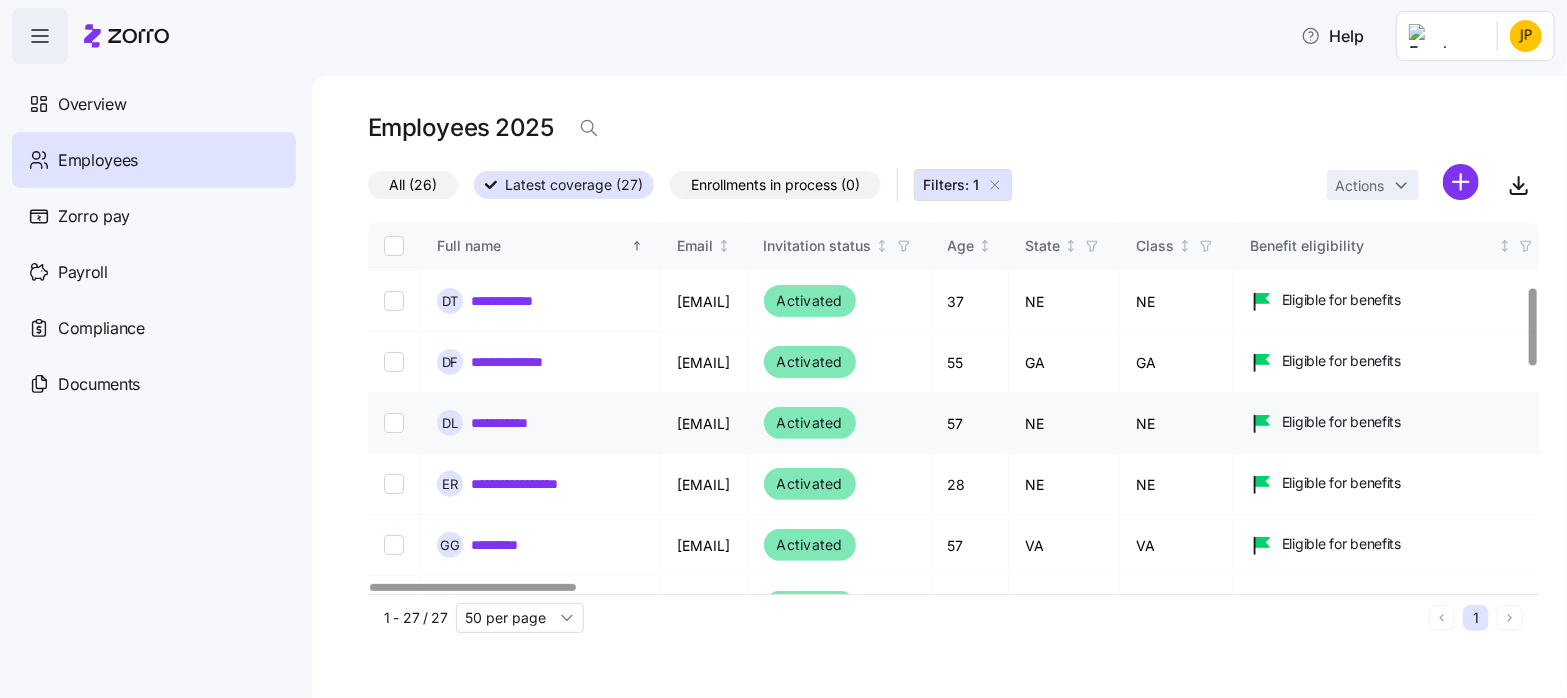 click at bounding box center [394, 423] 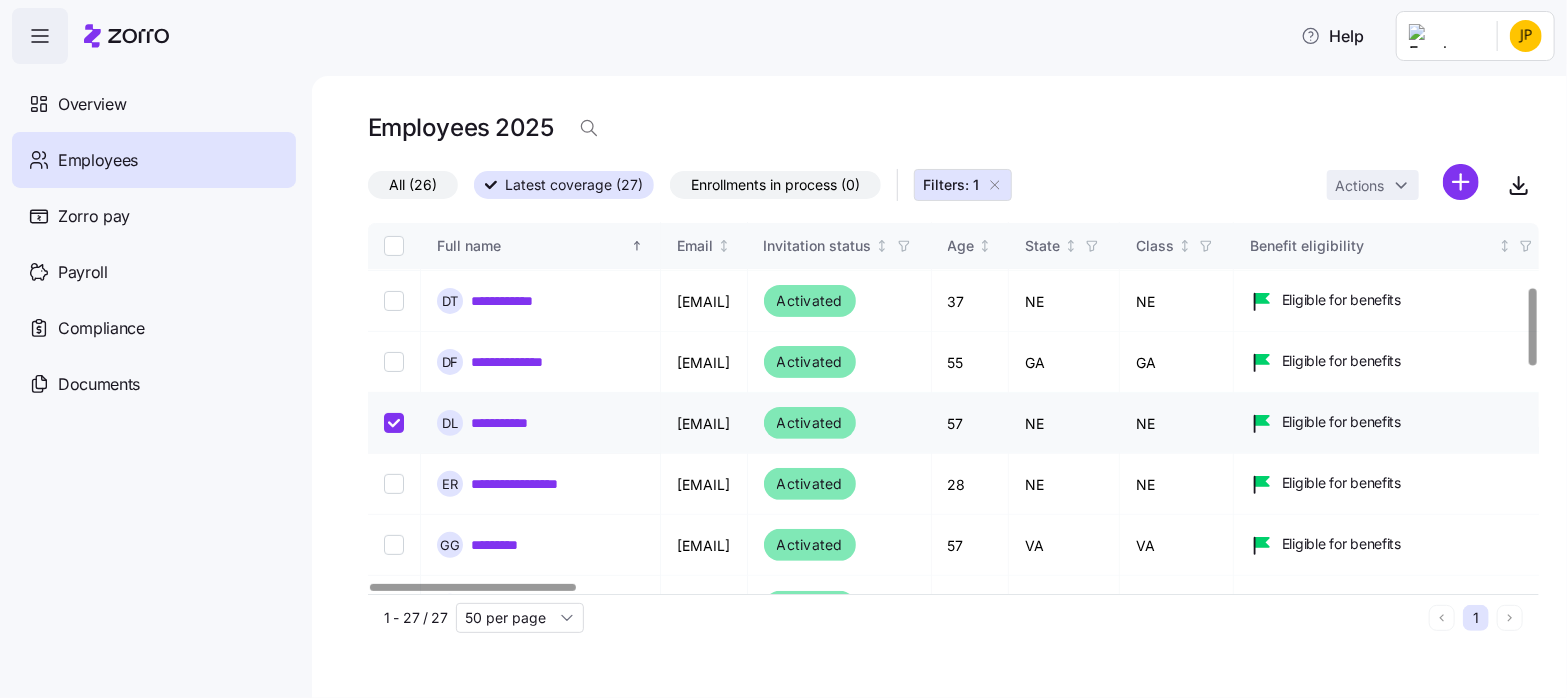 checkbox on "true" 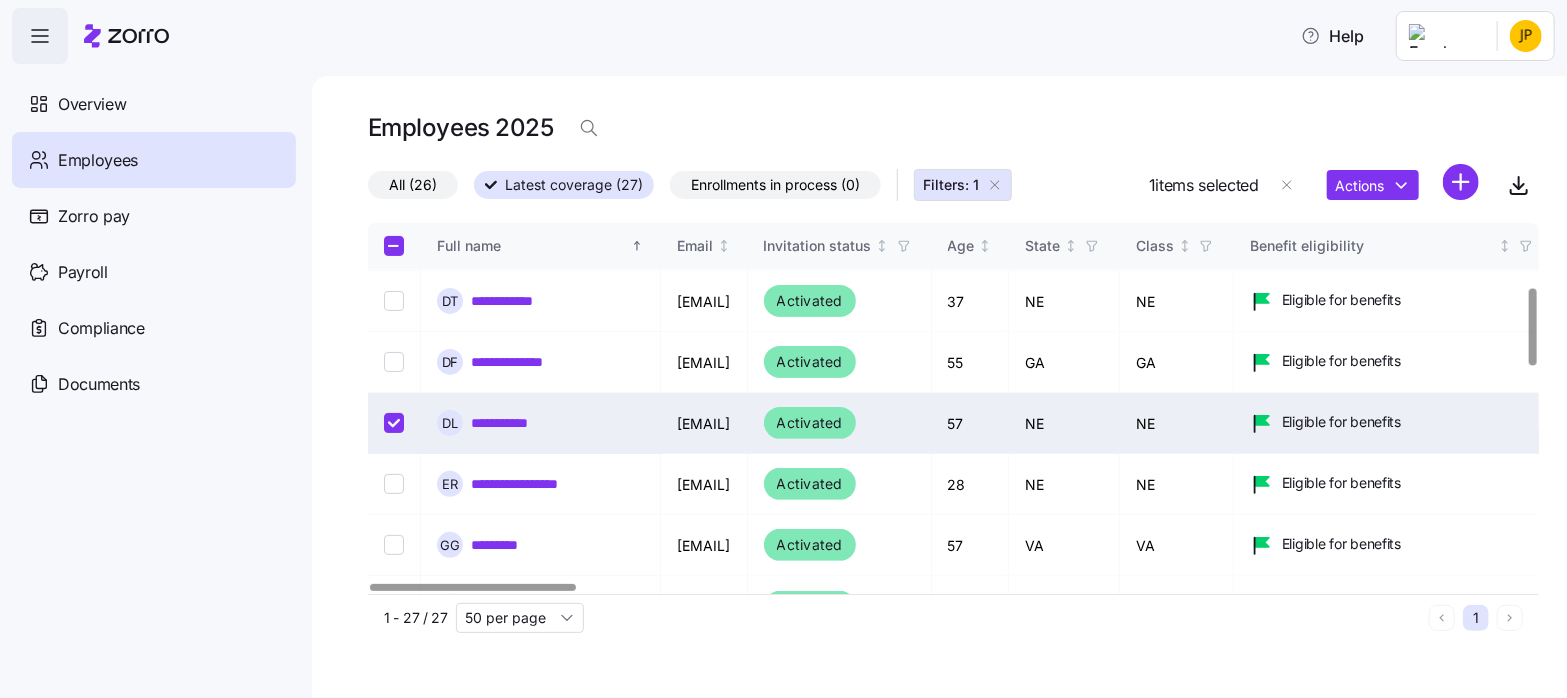 click on "**********" at bounding box center [513, 423] 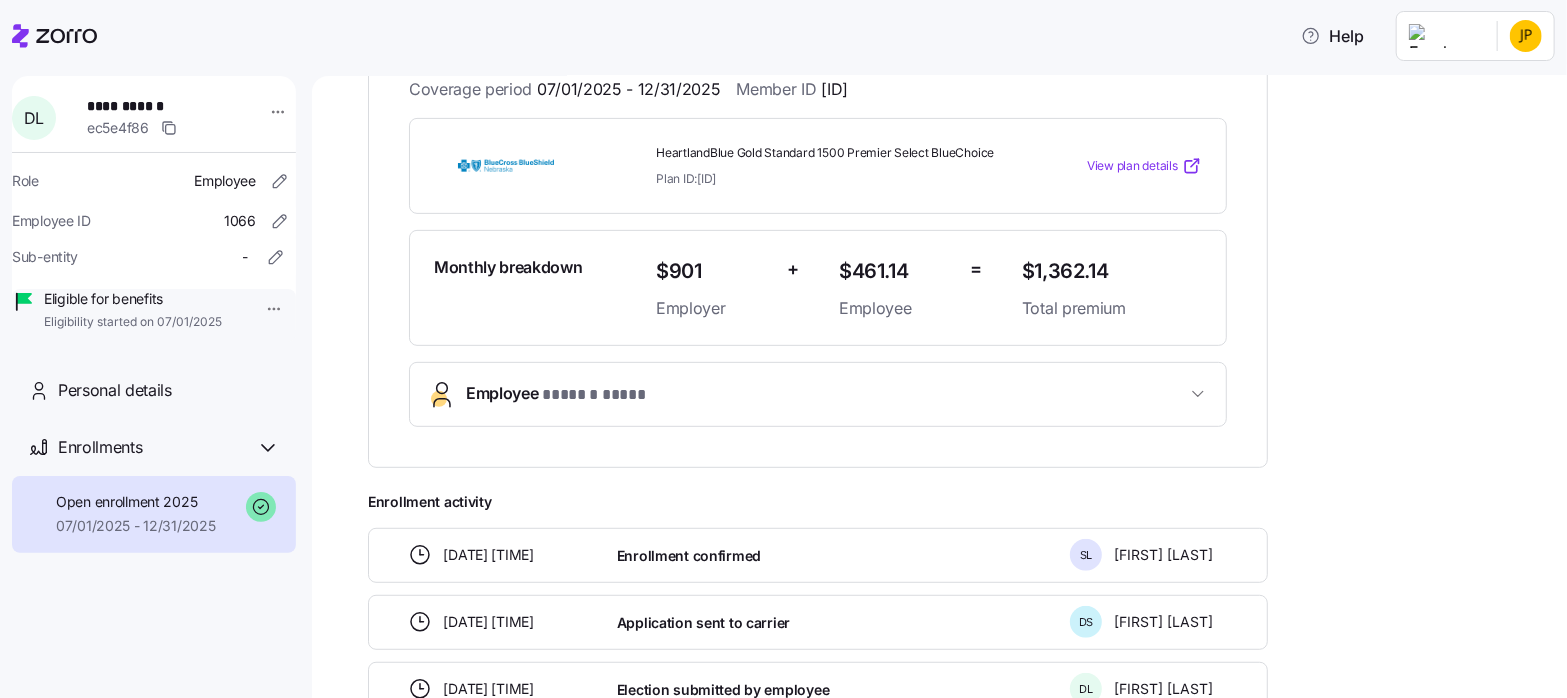 scroll, scrollTop: 388, scrollLeft: 0, axis: vertical 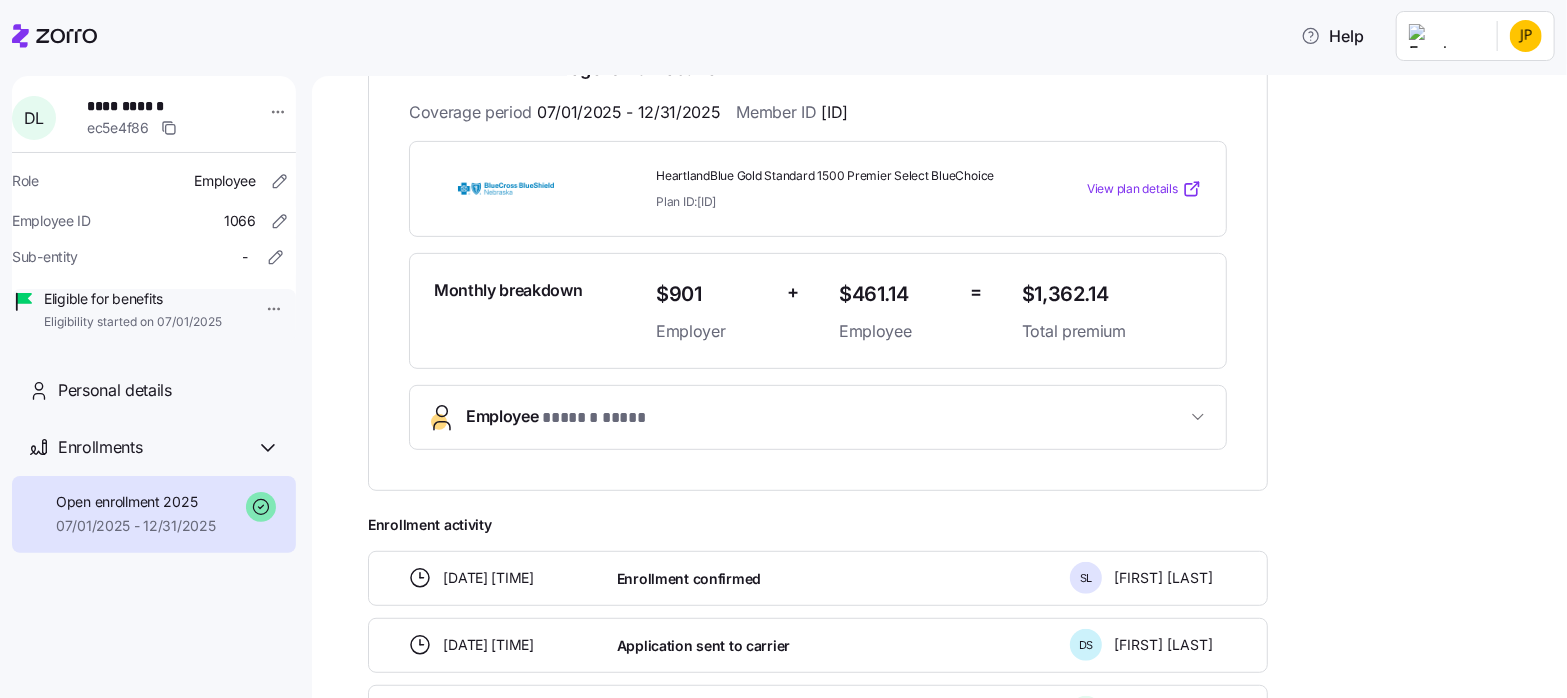 click on "Employee * ******   **** *" at bounding box center (818, 417) 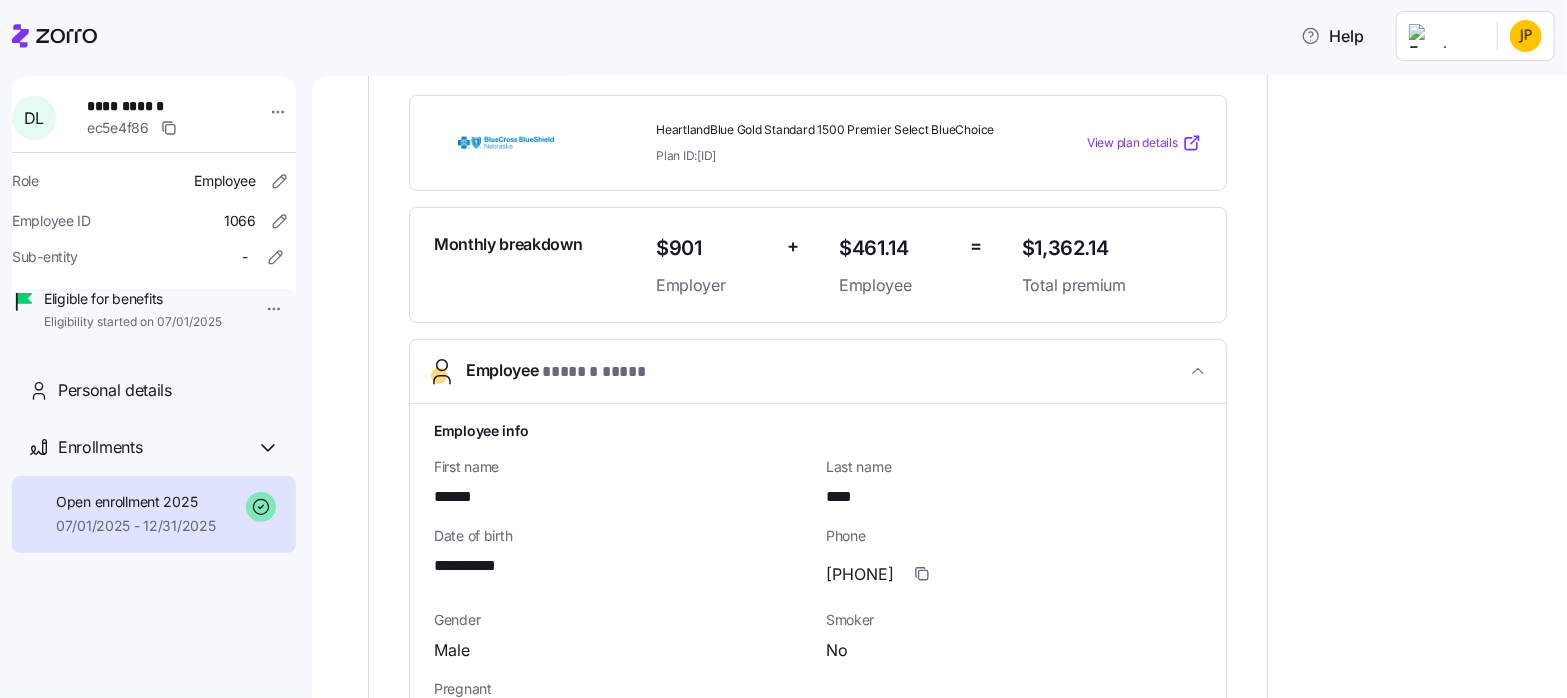 scroll, scrollTop: 444, scrollLeft: 0, axis: vertical 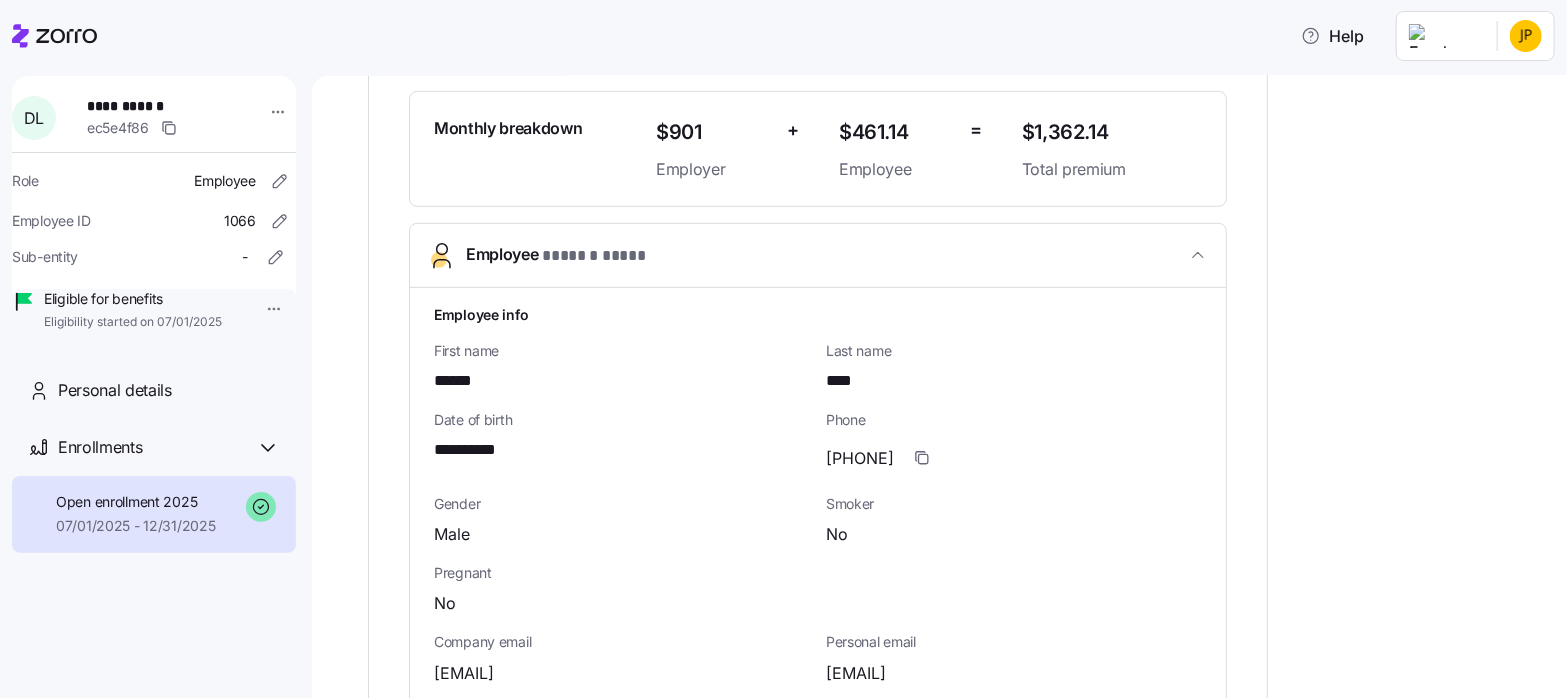 click 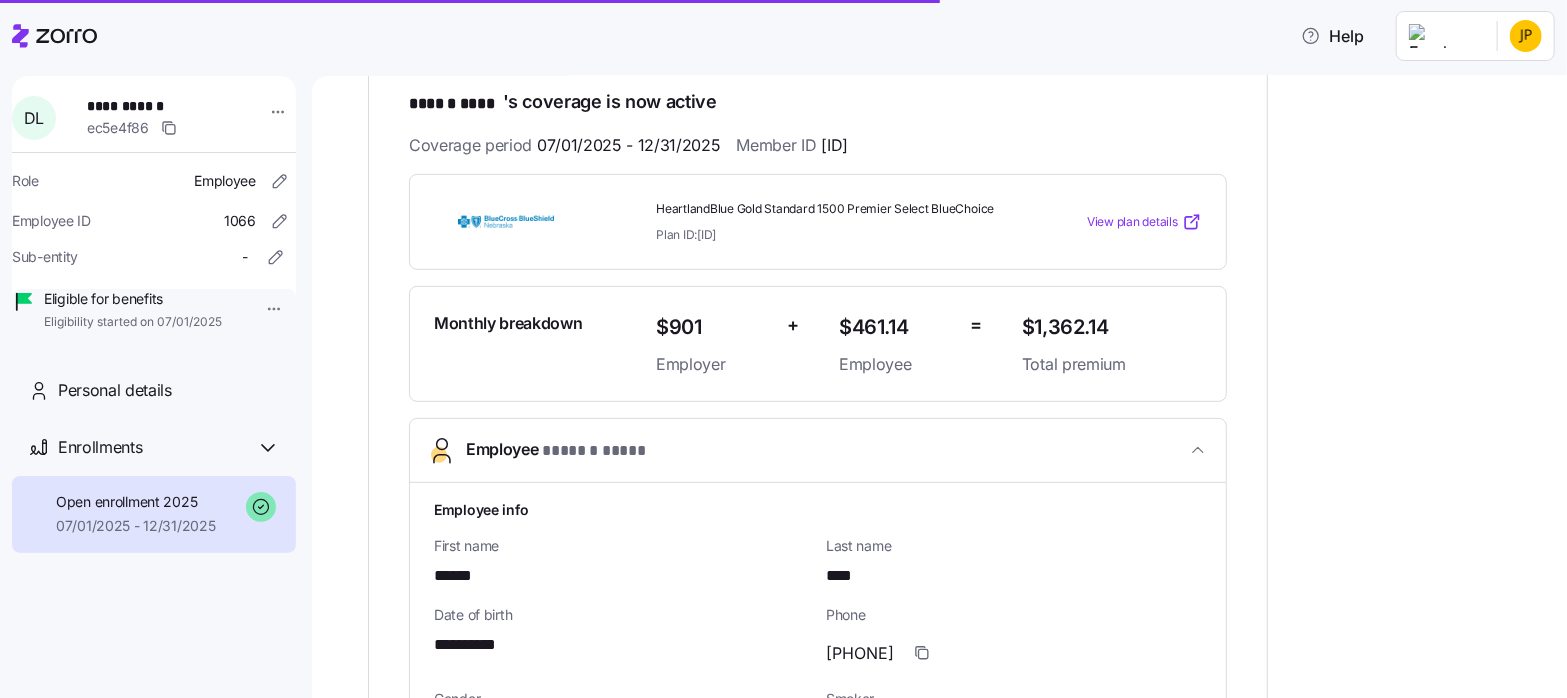 scroll, scrollTop: 0, scrollLeft: 0, axis: both 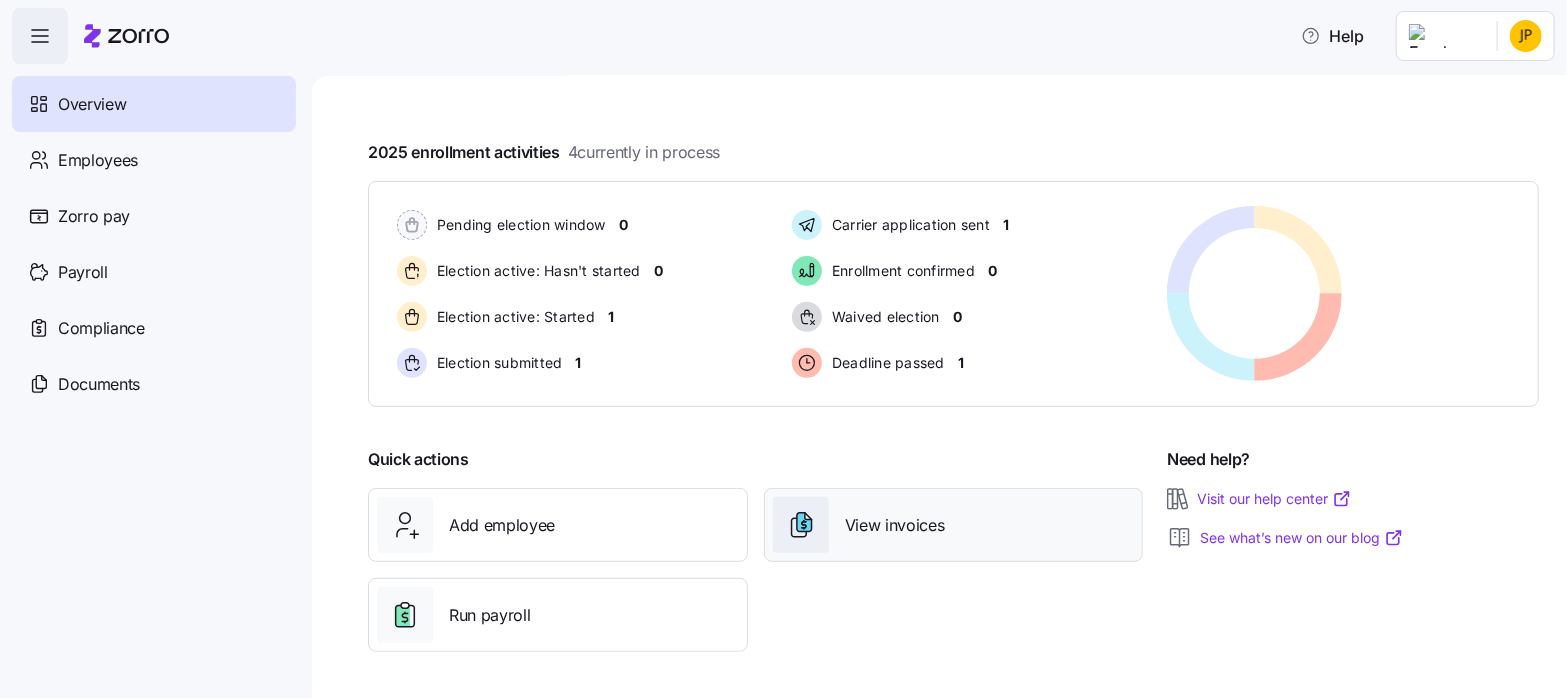 click on "View invoices" at bounding box center (895, 525) 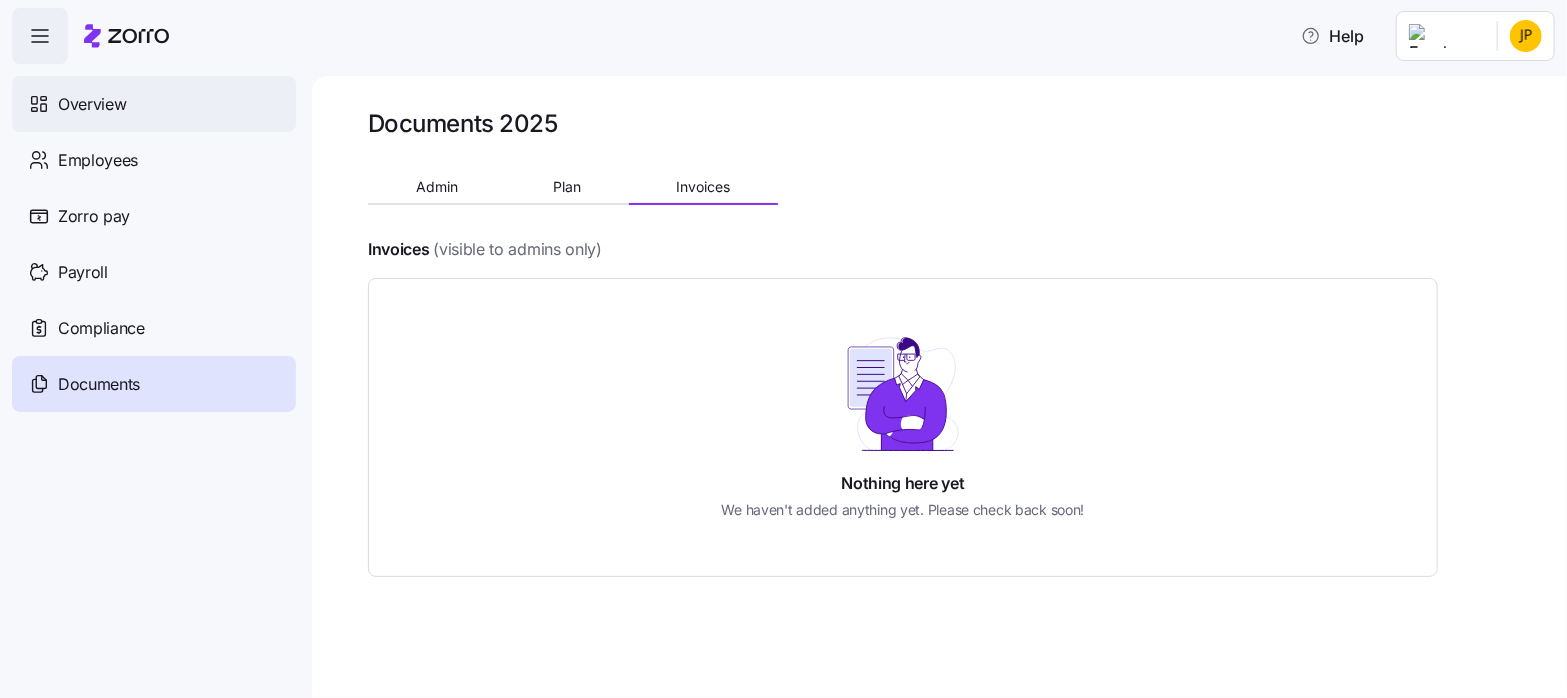 click on "Overview" at bounding box center [92, 104] 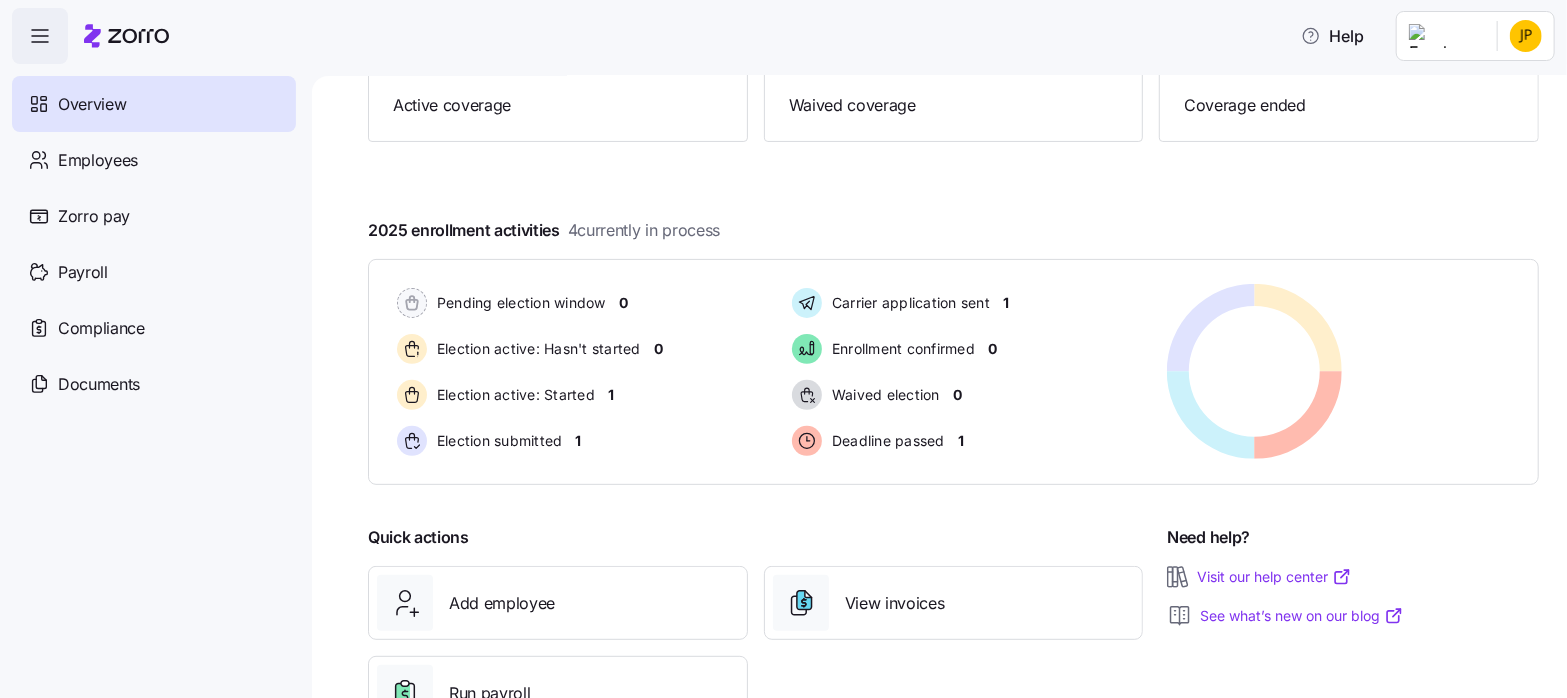 scroll, scrollTop: 211, scrollLeft: 0, axis: vertical 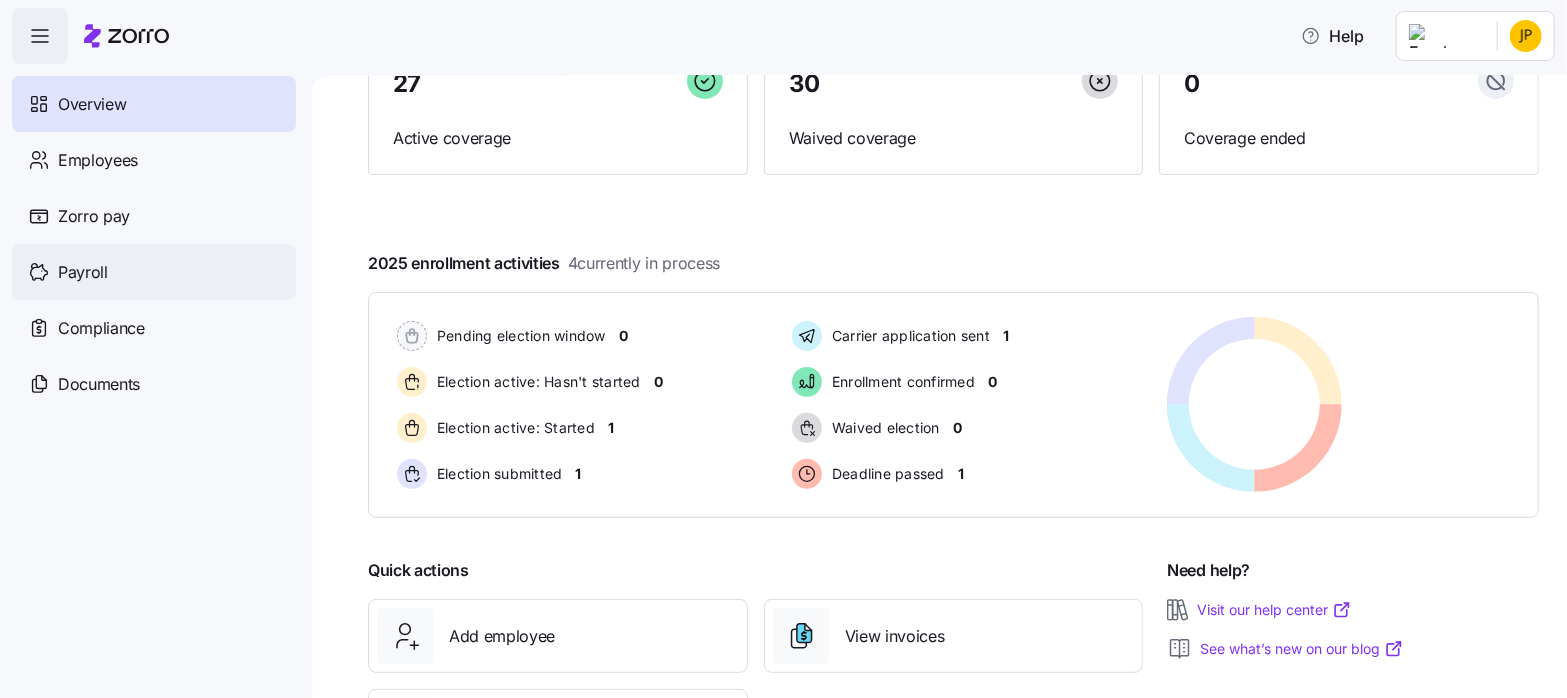 click on "Payroll" at bounding box center [83, 272] 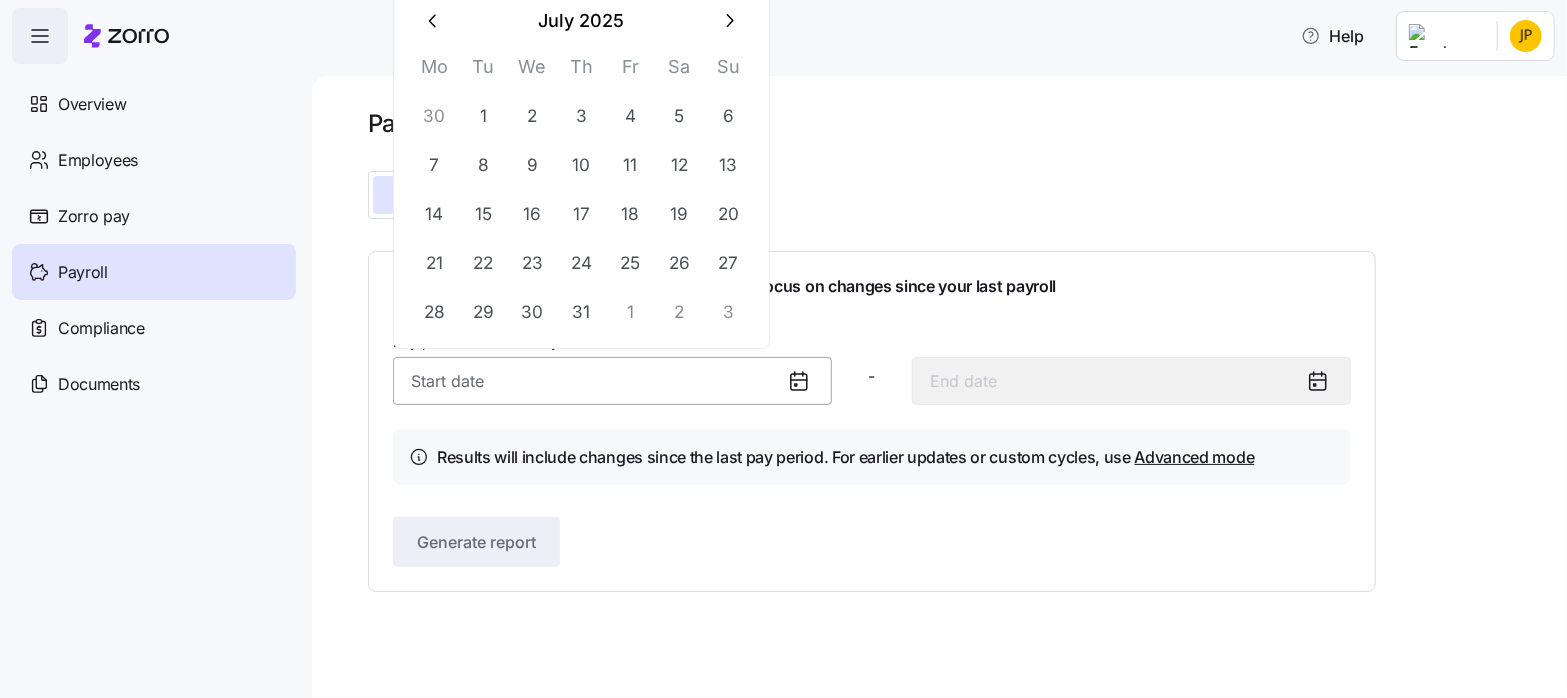 click on "Pay period (semi monthly)  *" at bounding box center [612, 381] 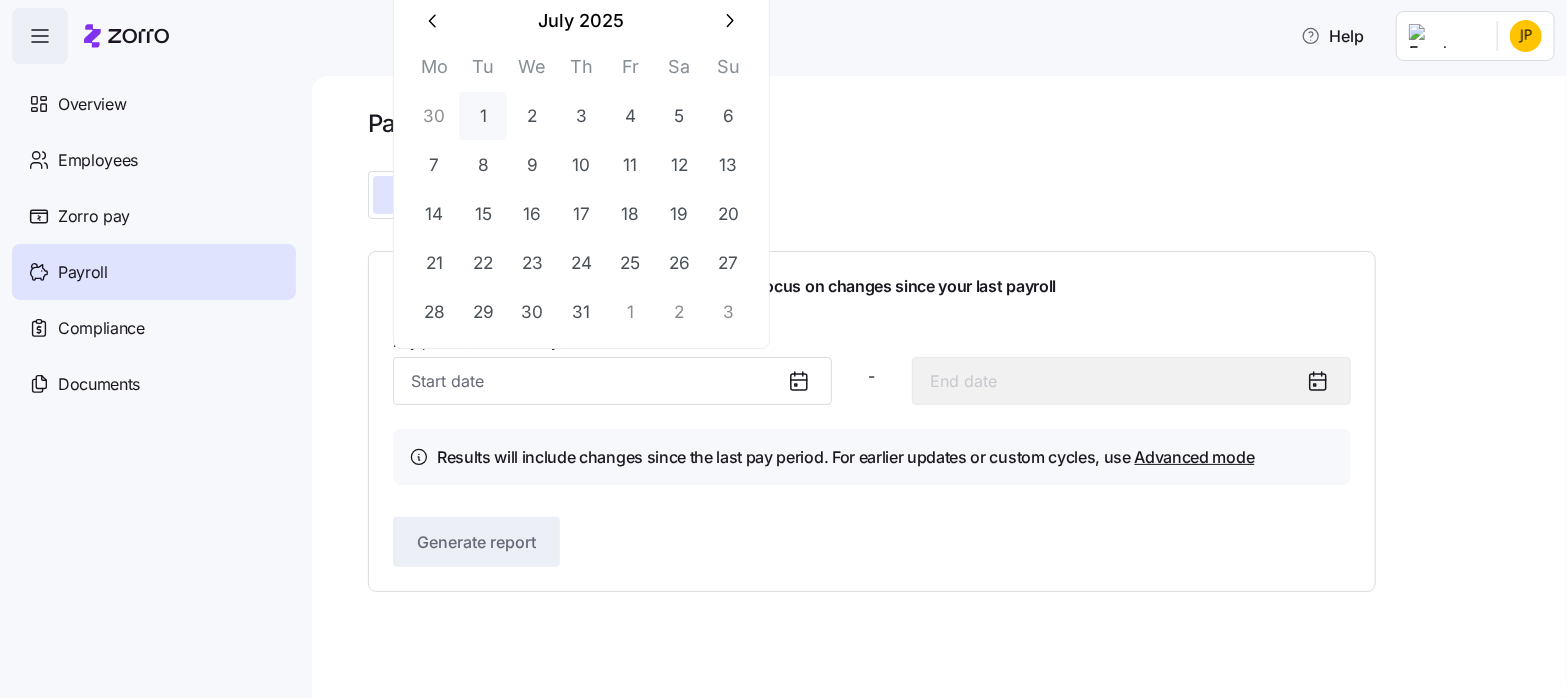 click on "1" at bounding box center [483, 116] 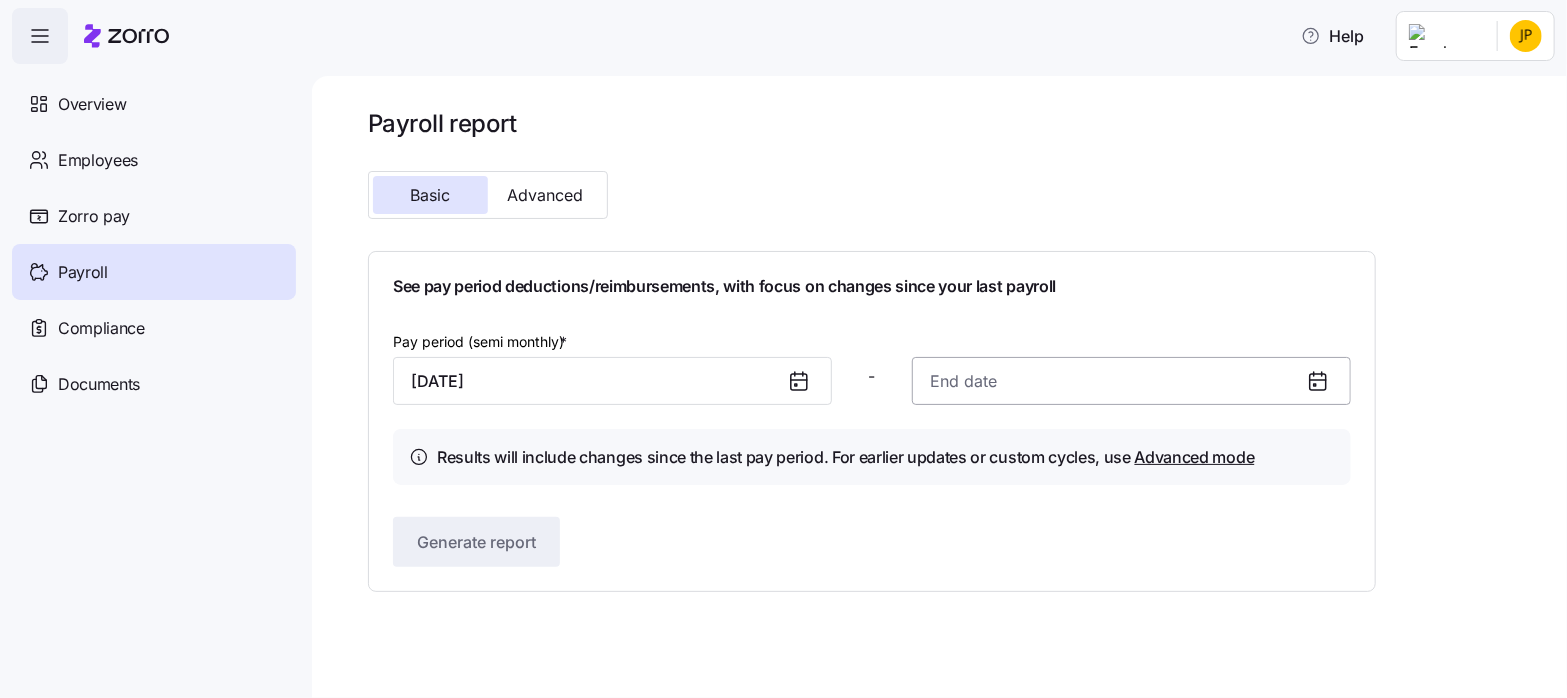 click at bounding box center (1131, 381) 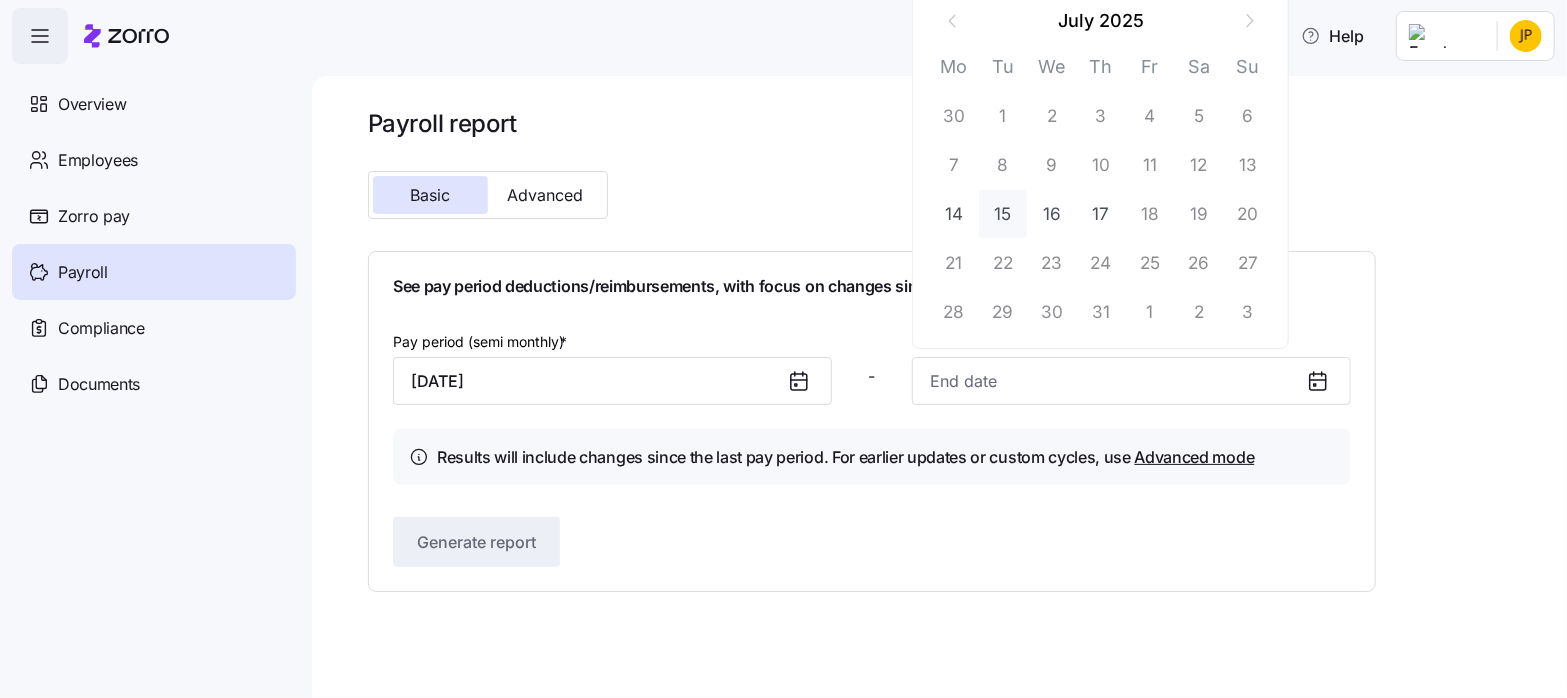 click on "15" at bounding box center [1003, 214] 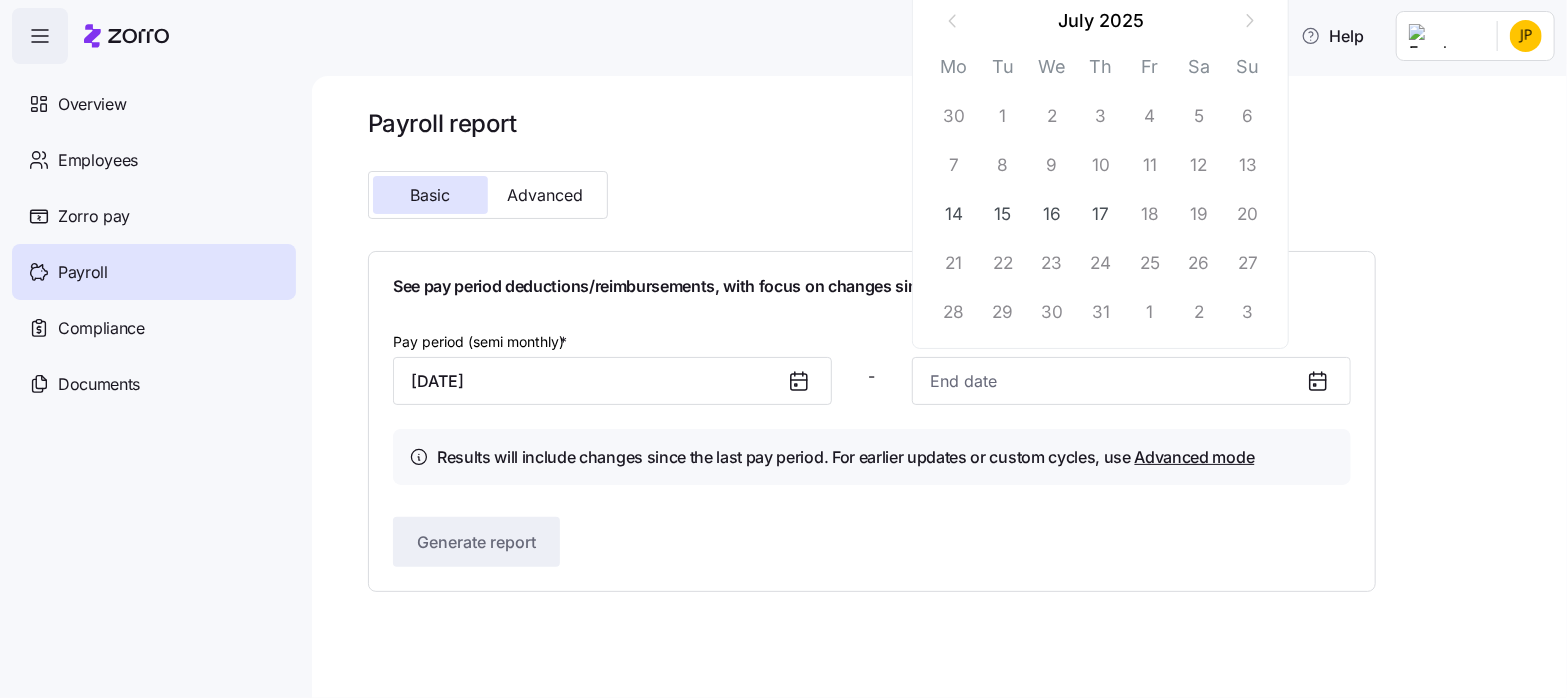 type on "[DATE]" 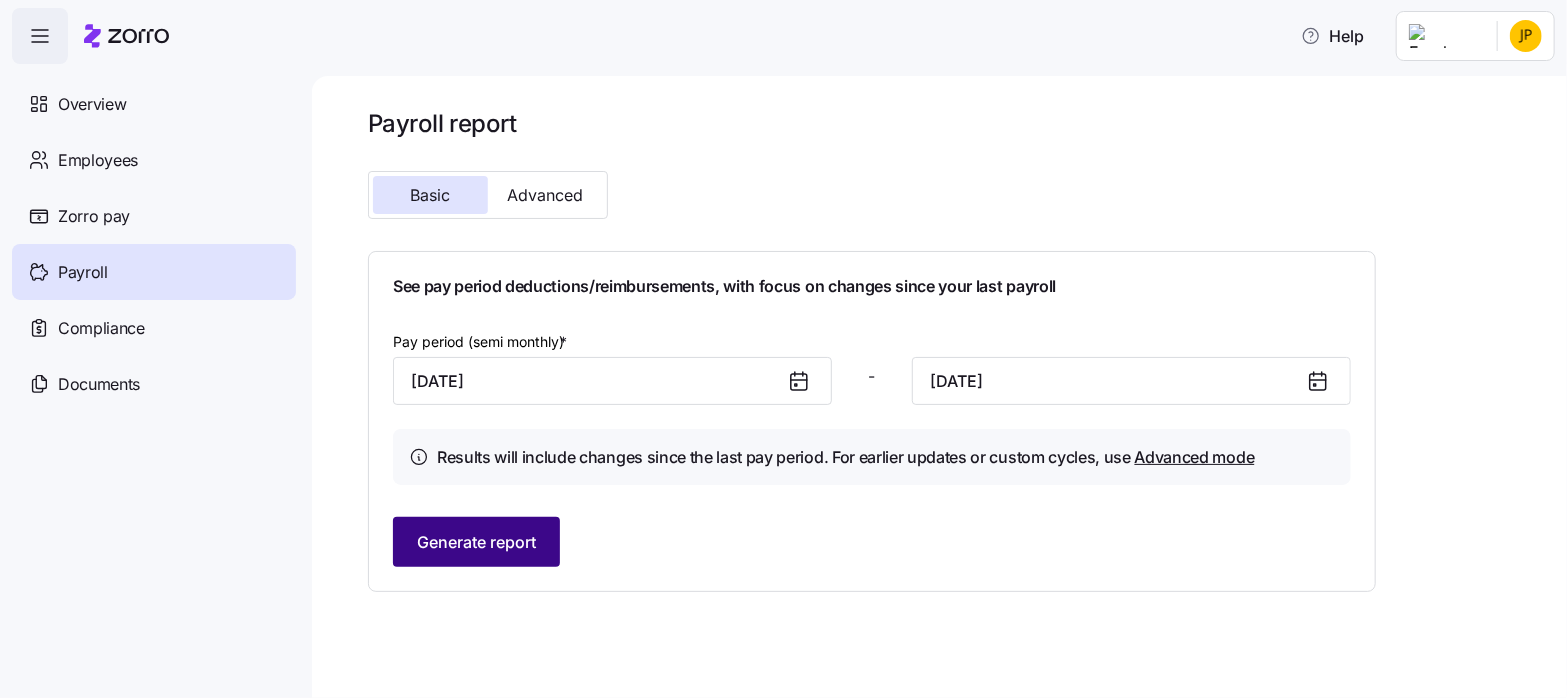 click on "Generate report" at bounding box center [476, 542] 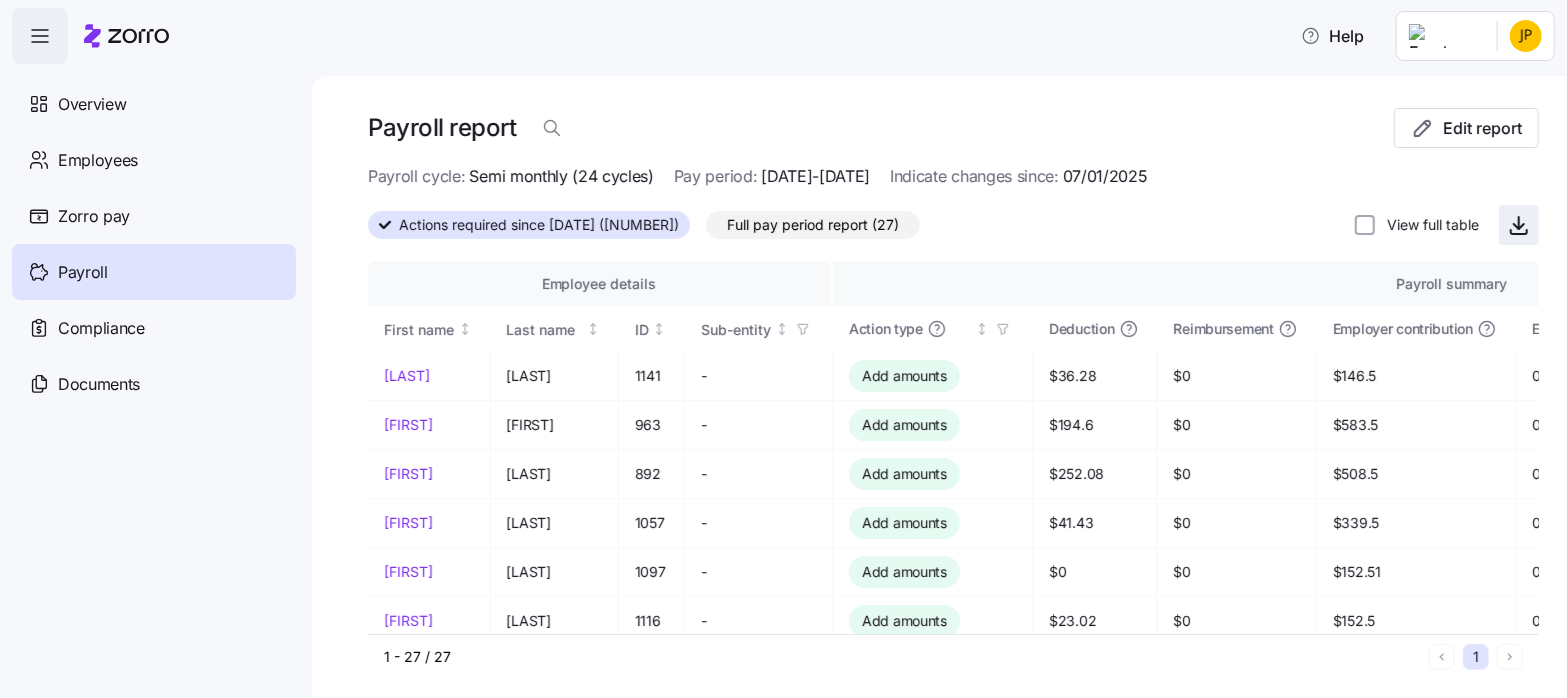 click 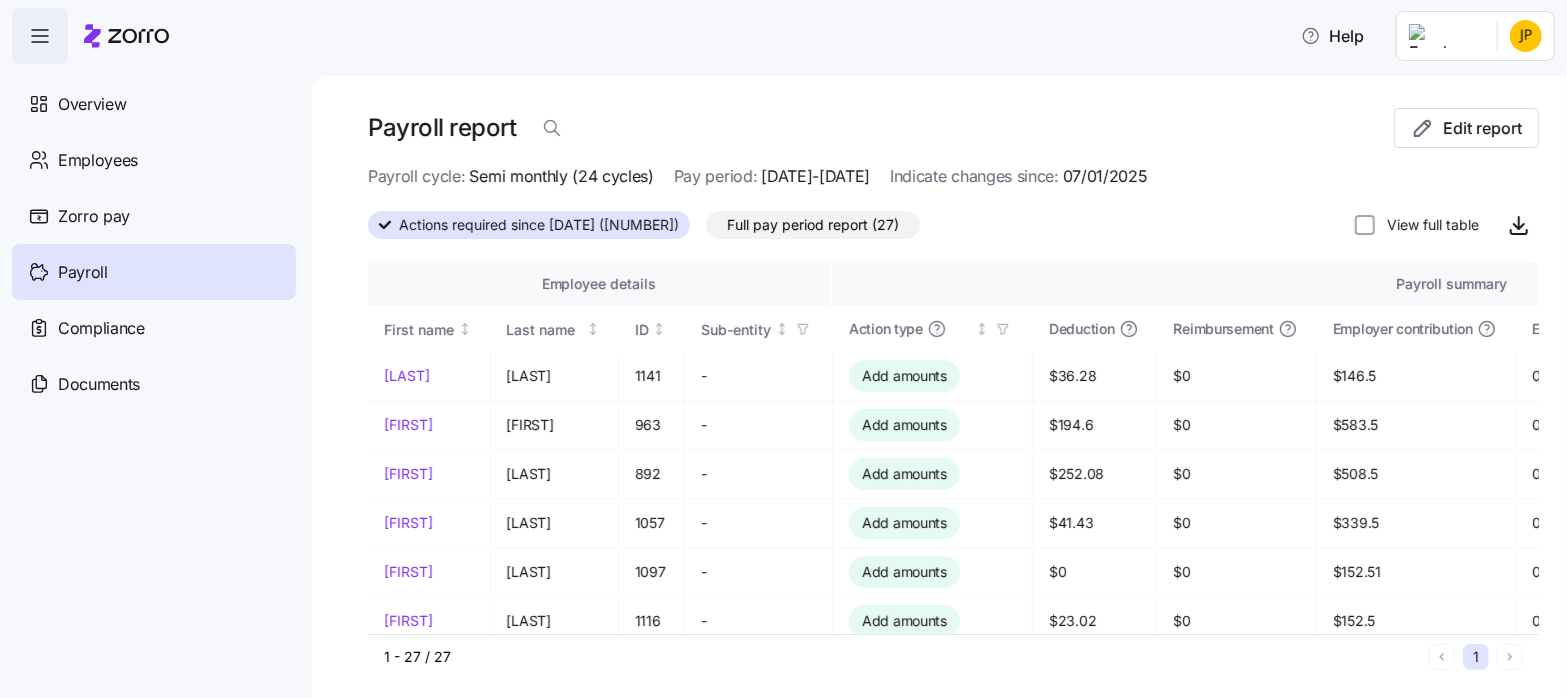 scroll, scrollTop: 4, scrollLeft: 0, axis: vertical 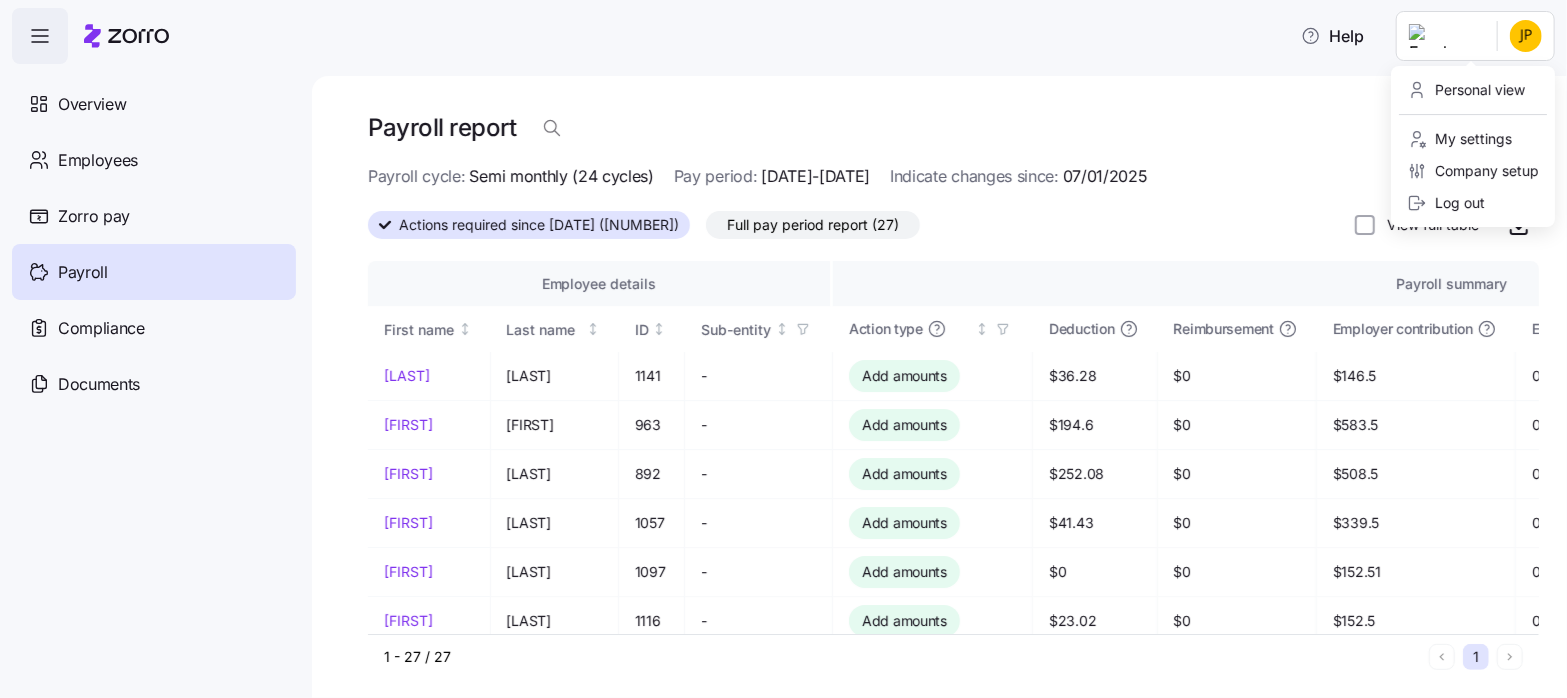 click on "Help Overview Employees Zorro pay Payroll Compliance Documents Payroll report Edit report Payroll cycle: Semi monthly (24 cycles) Pay period: [DATE]-[DATE] Indicate changes since: [DATE] Actions required since [DATE] ([NUMBER]) Full pay period report ([NUMBER]) View full table Employee details Payroll summary First name Last name ID Sub-entity Action type Deduction Reimbursement Employer contribution Effective from Effective until Last update [LAST] [LAST] [ID] - Add amounts [AMOUNT] [AMOUNT] [AMOUNT] [DATE] [DATE] [DATE] [TIME] [FIRST] [FIRST] [ID] - Add amounts [AMOUNT] [AMOUNT] [AMOUNT] [DATE] [DATE] [DATE] [TIME] [FIRST] [FIRST] [ID] - Add amounts [AMOUNT] [AMOUNT] [AMOUNT] [DATE] [DATE] [DATE] [TIME] [FIRST] [FIRST] [ID] - Add amounts [AMOUNT] [AMOUNT] [AMOUNT] [DATE] [DATE] [DATE] [TIME] [FIRST] [FIRST] [ID] - Add amounts [AMOUNT] [AMOUNT] [AMOUNT] [DATE] [DATE] [DATE] [TIME] [FIRST] [FIRST] [ID] - Add amounts [AMOUNT] [AMOUNT] [AMOUNT] [DATE] [DATE] [DATE] [TIME] [FIRST] [FIRST] [ID] - [AMOUNT] -" at bounding box center (783, 343) 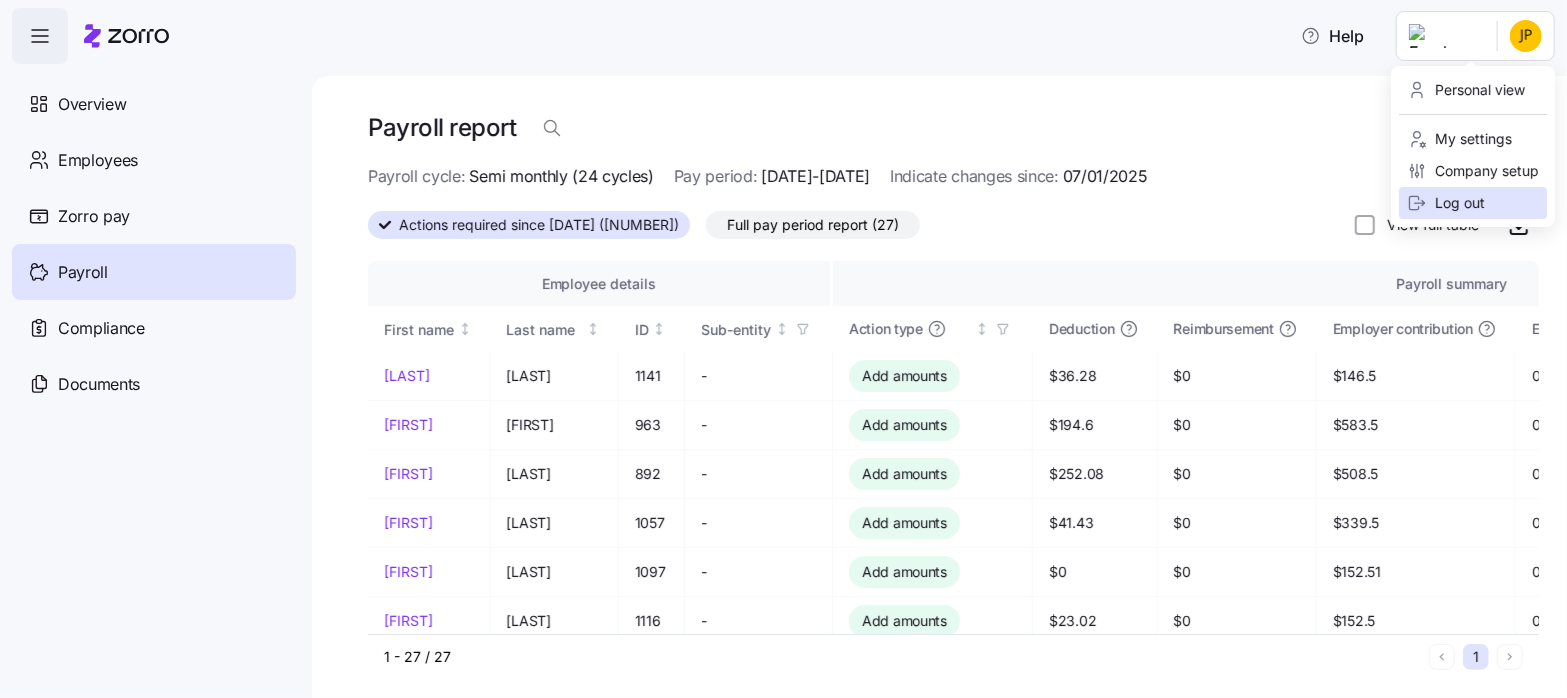 click on "Log out" at bounding box center [1446, 203] 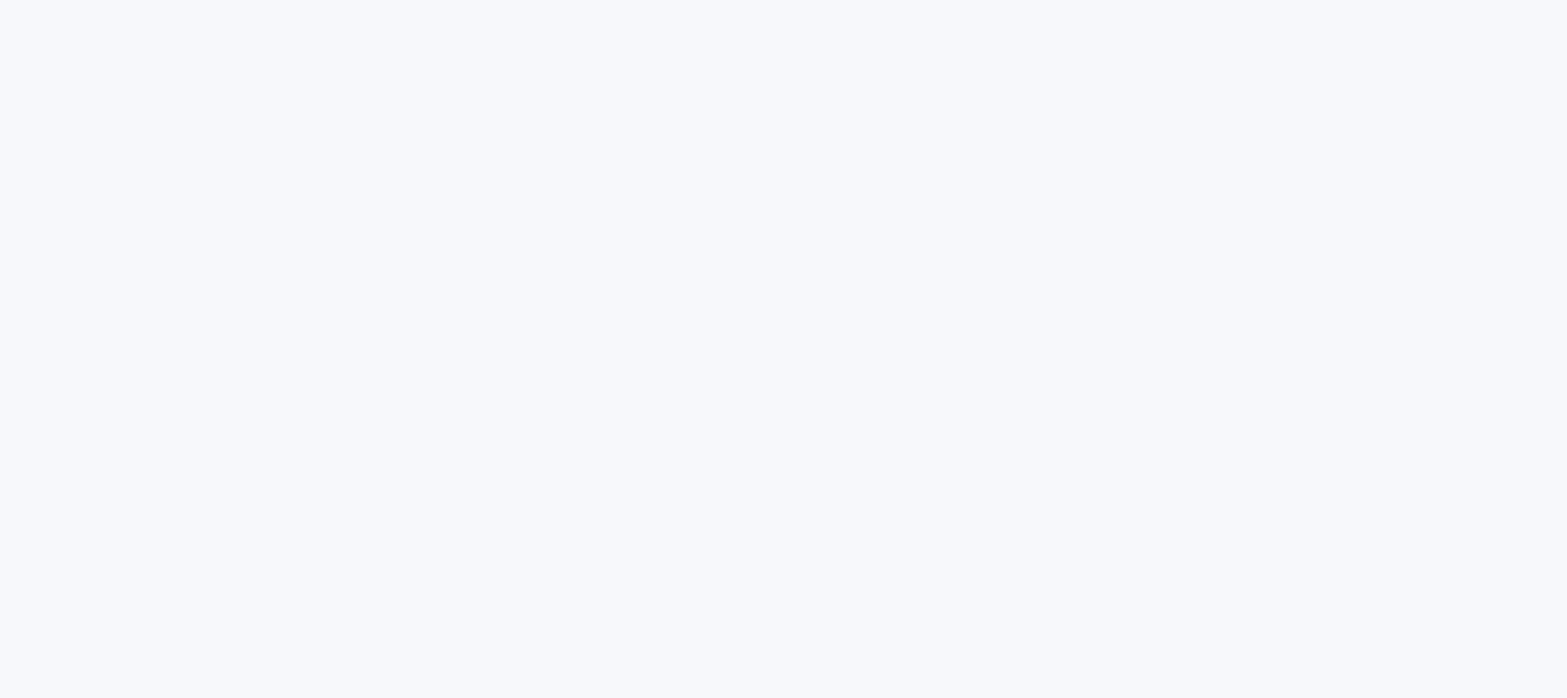 scroll, scrollTop: 0, scrollLeft: 0, axis: both 